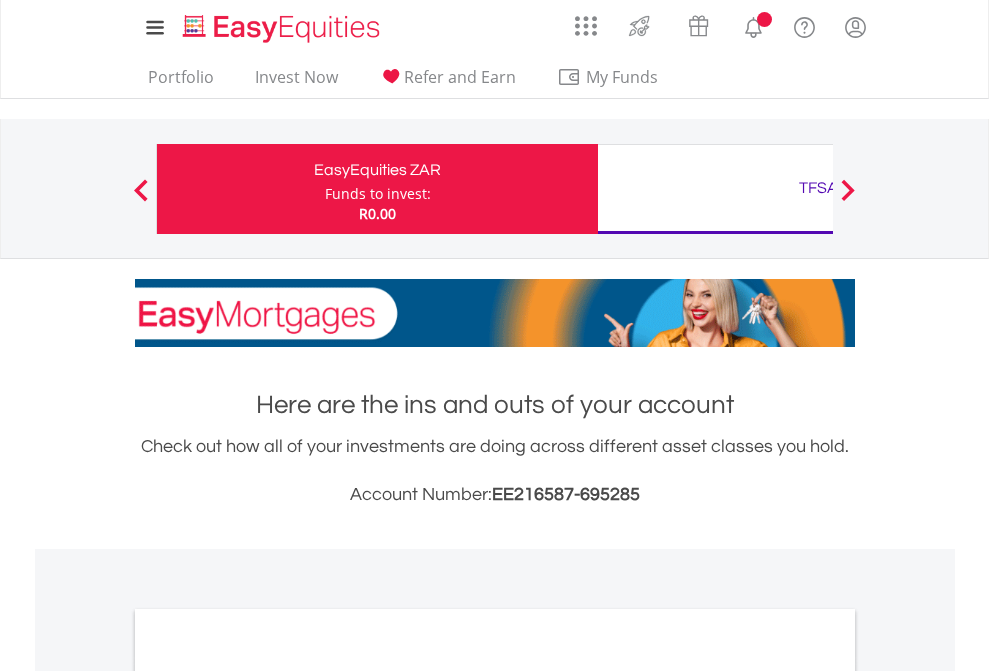 scroll, scrollTop: 0, scrollLeft: 0, axis: both 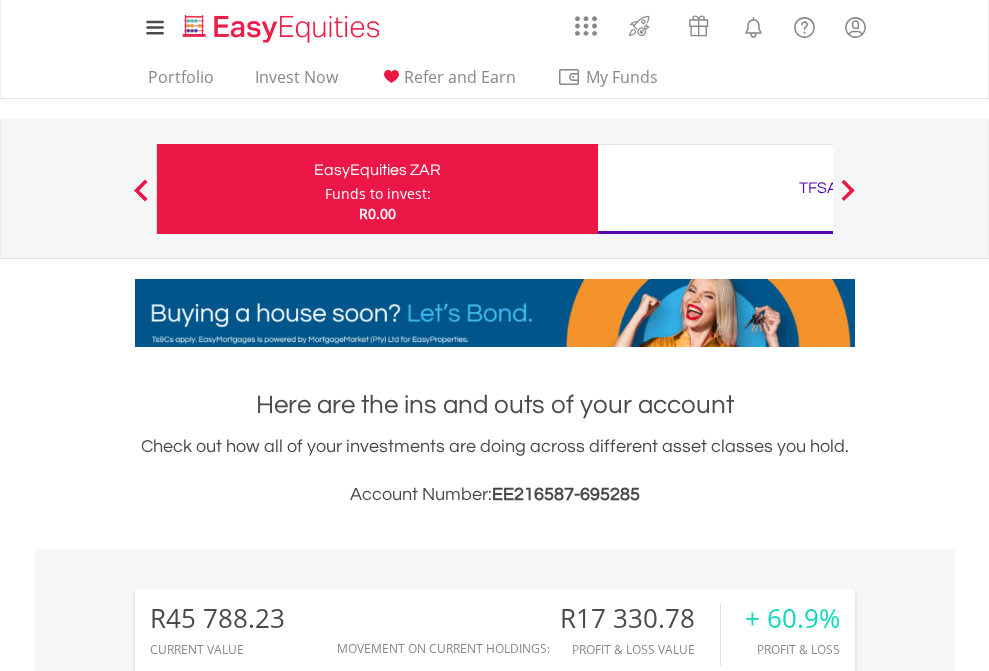 click on "Funds to invest:" at bounding box center [378, 194] 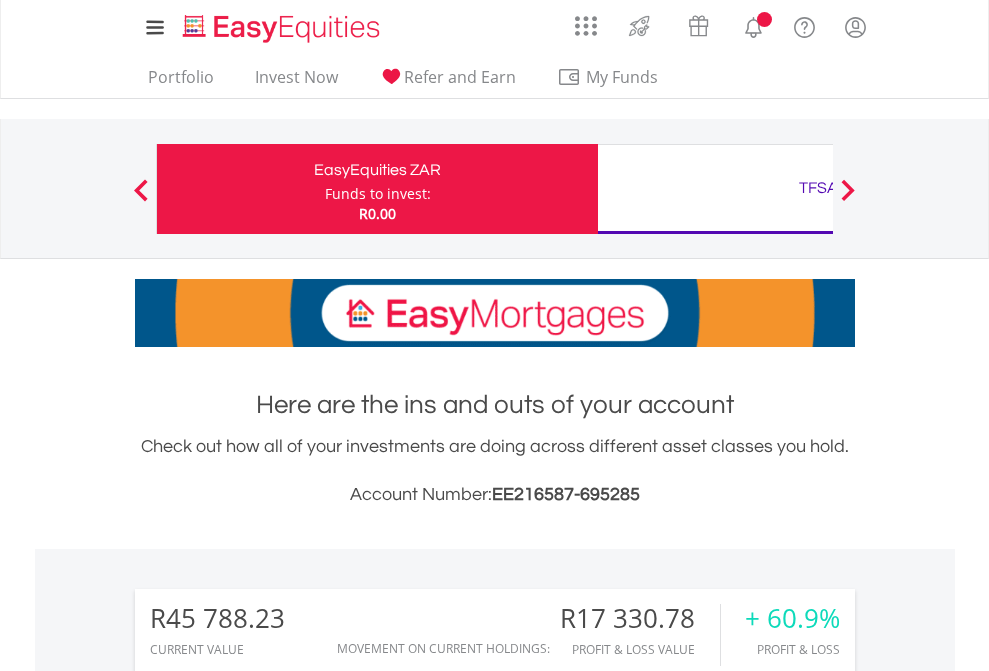 scroll, scrollTop: 0, scrollLeft: 0, axis: both 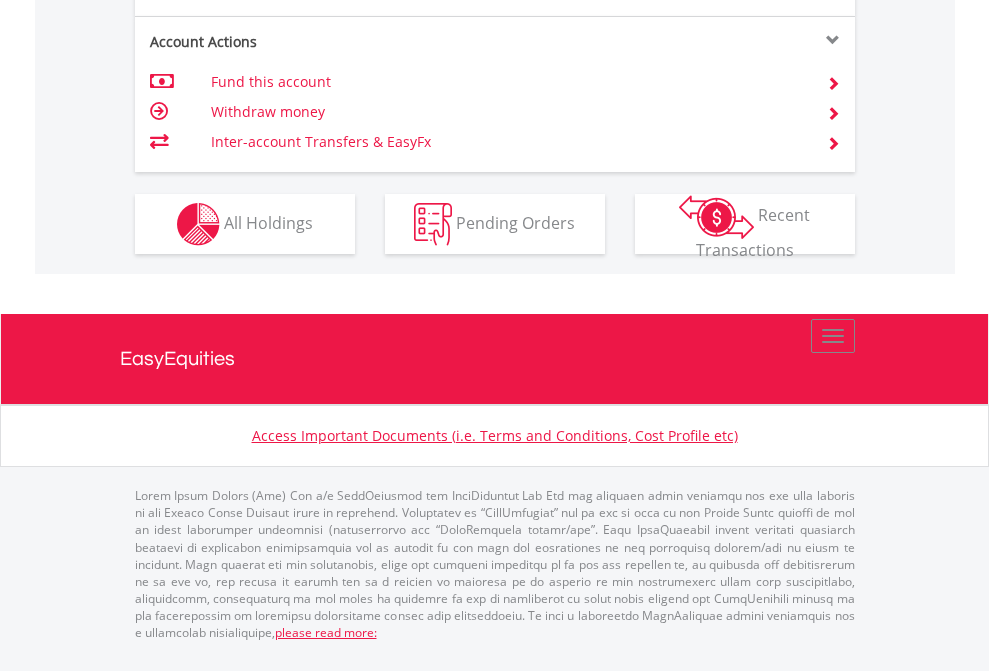 click on "Investment types" at bounding box center (706, -337) 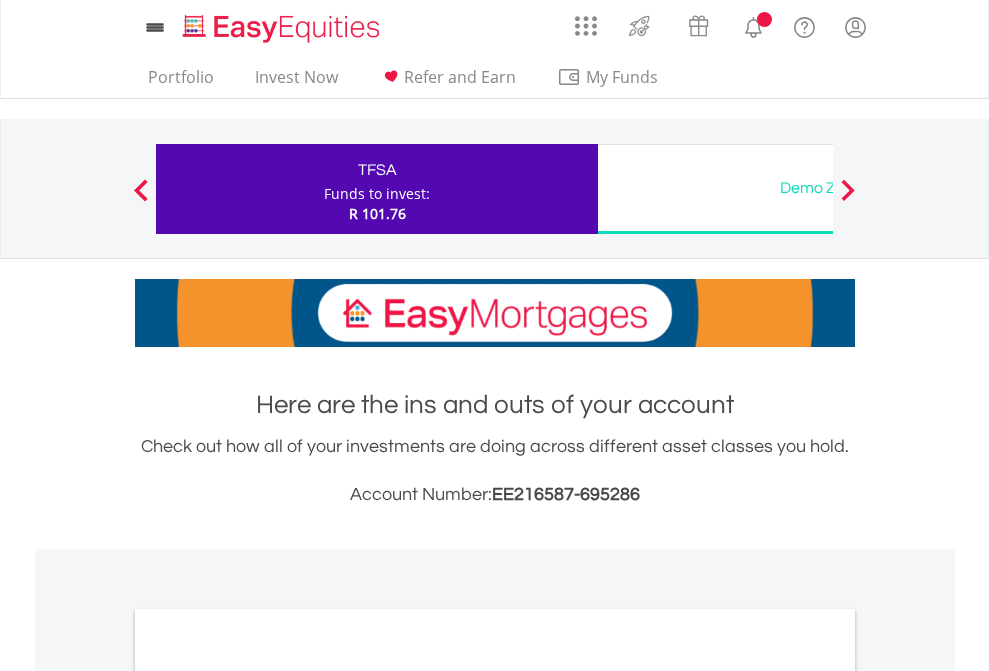scroll, scrollTop: 0, scrollLeft: 0, axis: both 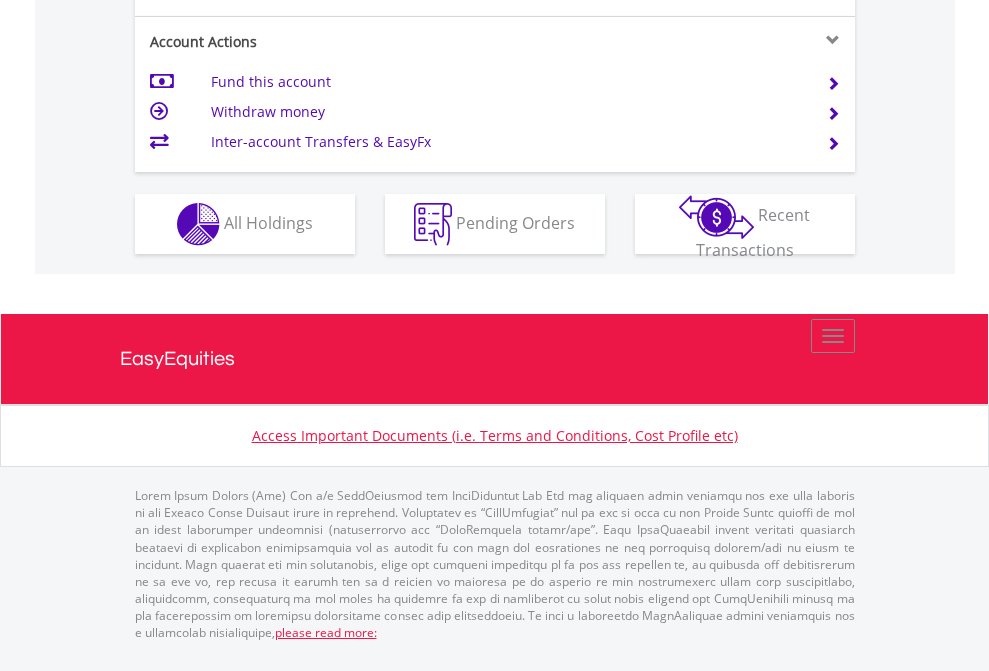 click on "Investment types" at bounding box center (706, -337) 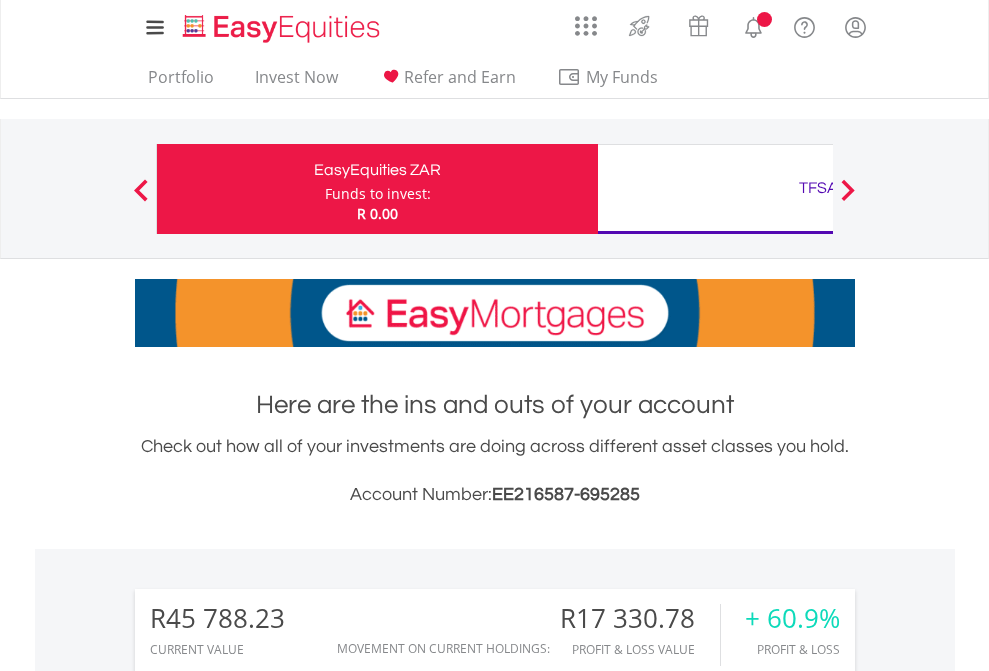 scroll, scrollTop: 1202, scrollLeft: 0, axis: vertical 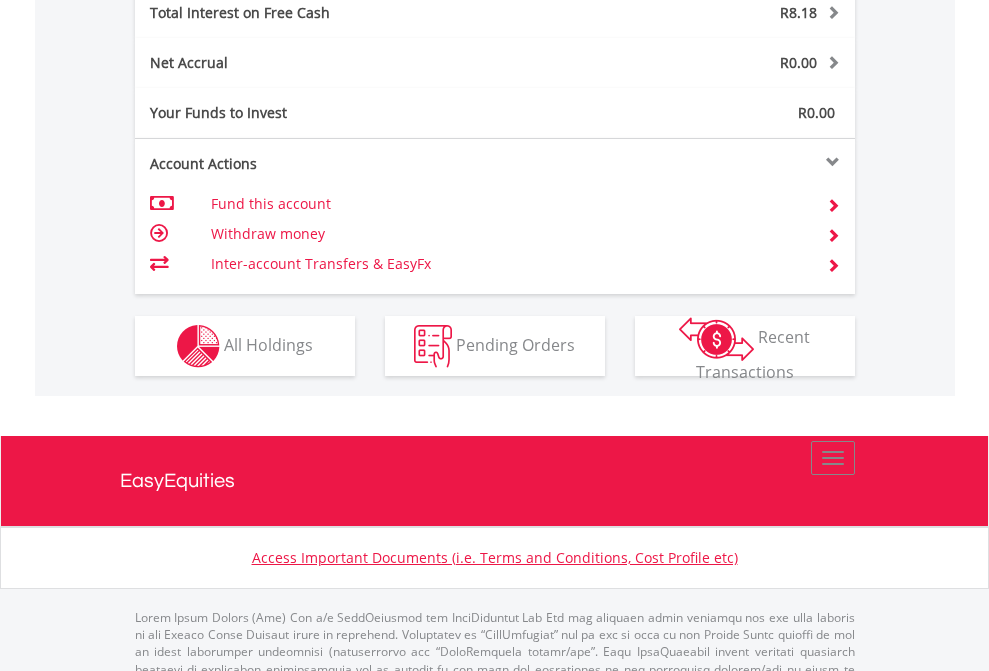 click on "TFSA" at bounding box center [818, -1014] 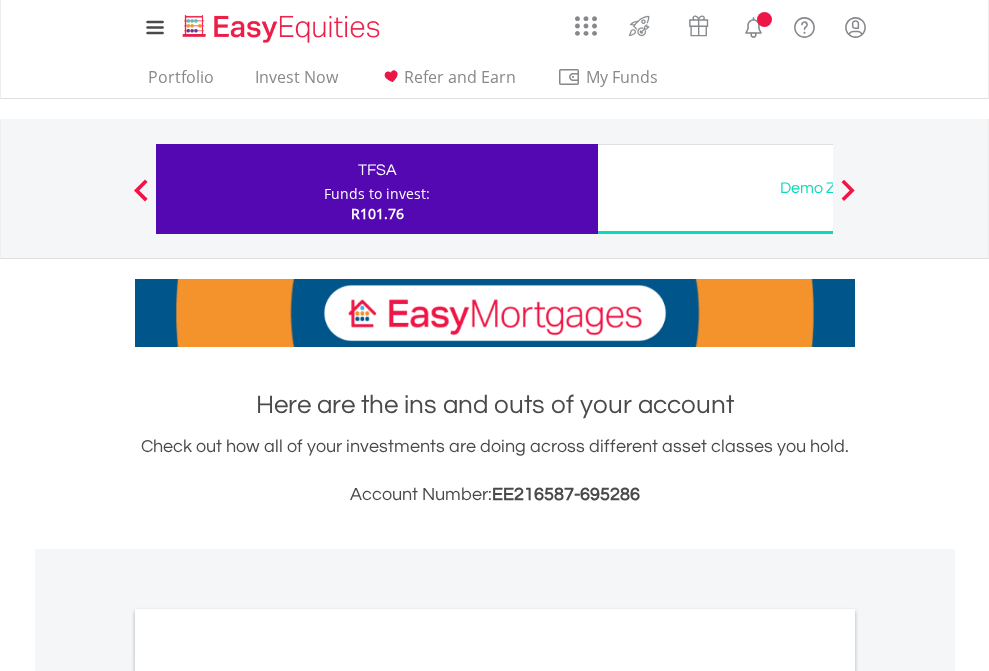 scroll, scrollTop: 0, scrollLeft: 0, axis: both 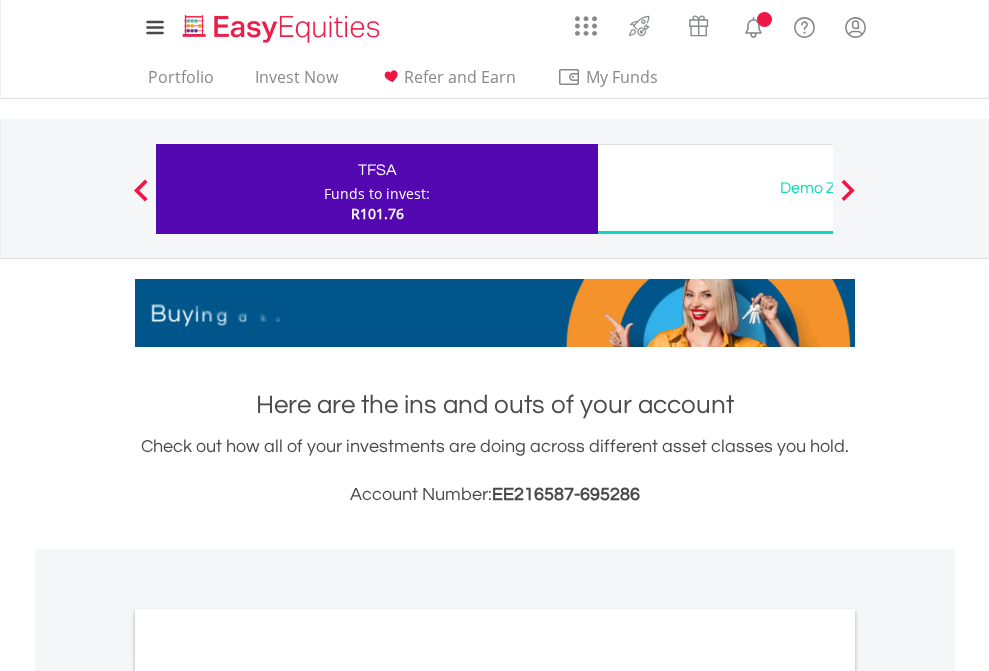 click on "All Holdings" at bounding box center [268, 1096] 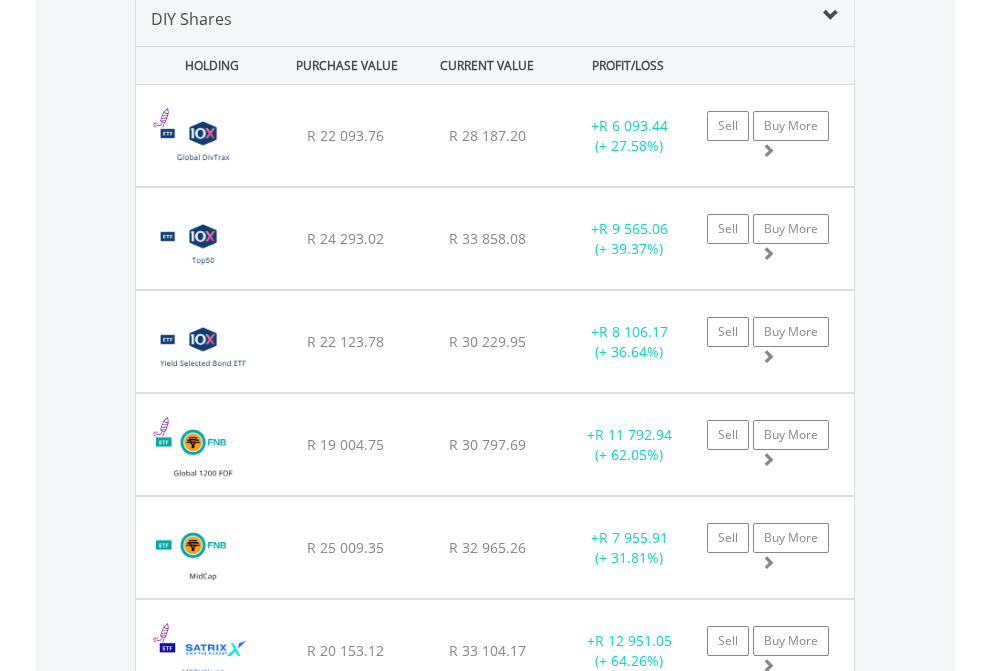 scroll, scrollTop: 1933, scrollLeft: 0, axis: vertical 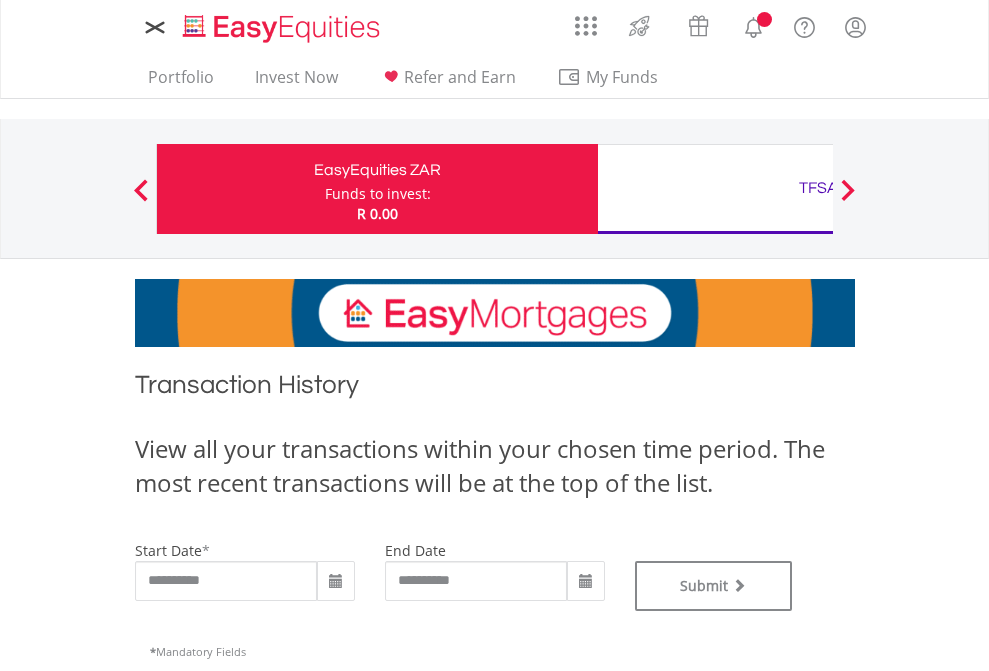type on "**********" 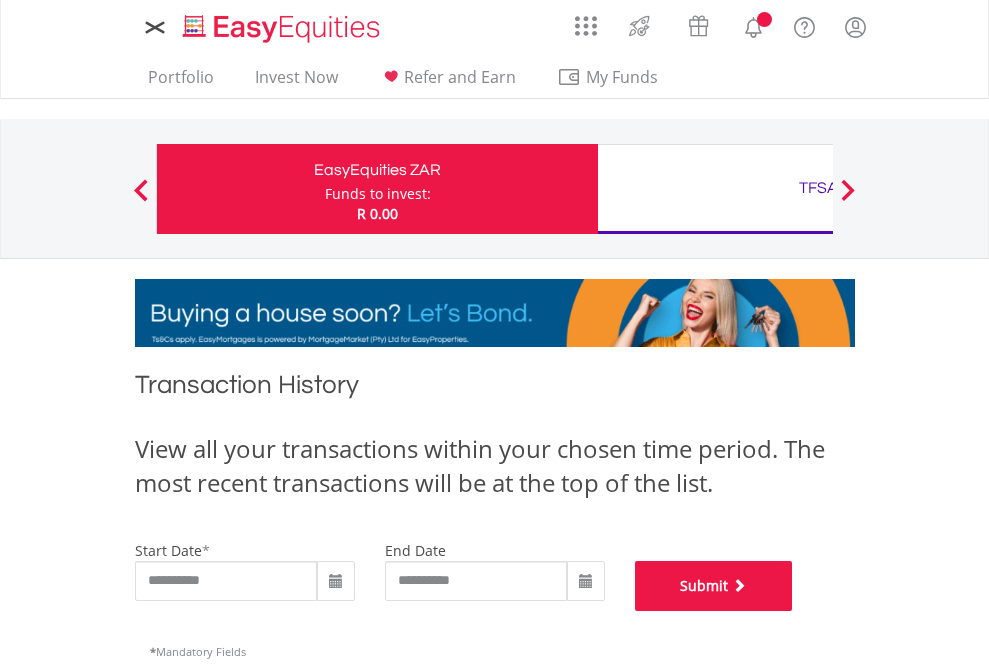 click on "Submit" at bounding box center [714, 586] 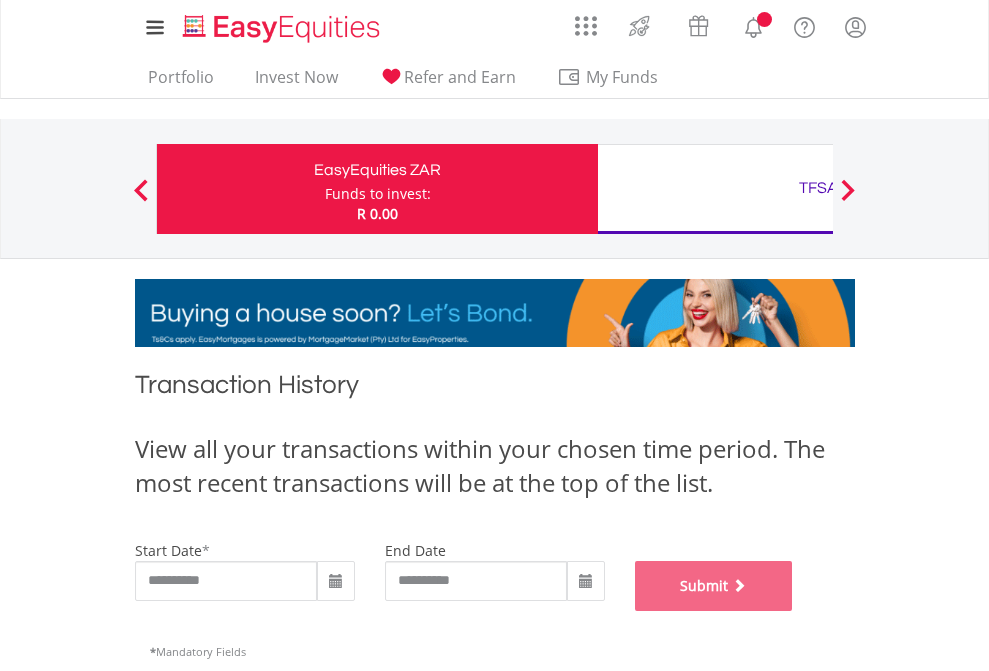scroll, scrollTop: 811, scrollLeft: 0, axis: vertical 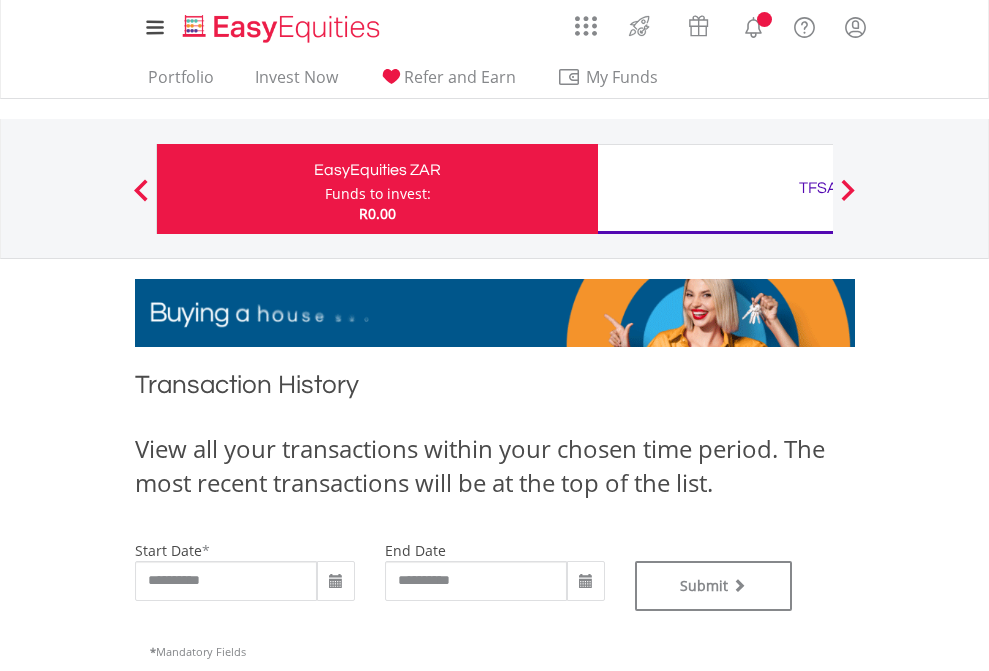 click on "TFSA" at bounding box center [818, 188] 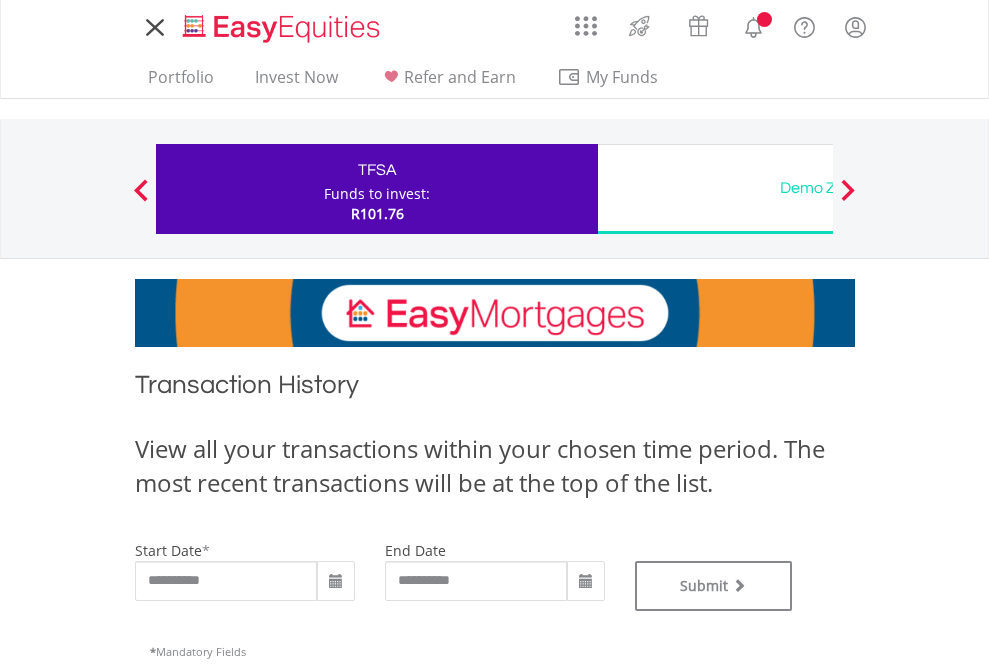 scroll, scrollTop: 0, scrollLeft: 0, axis: both 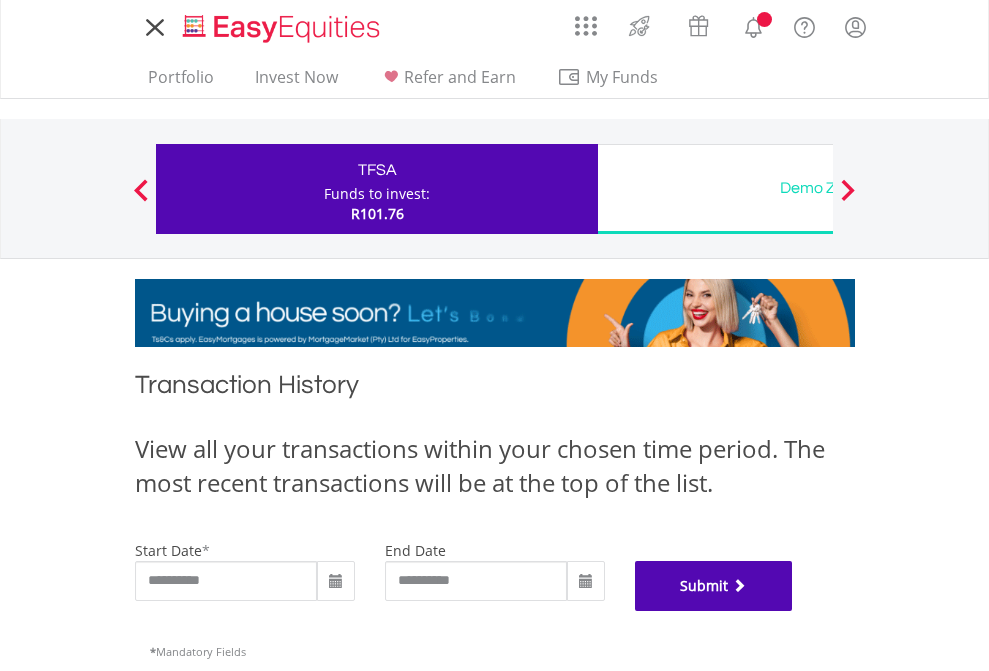 click on "Submit" at bounding box center [714, 586] 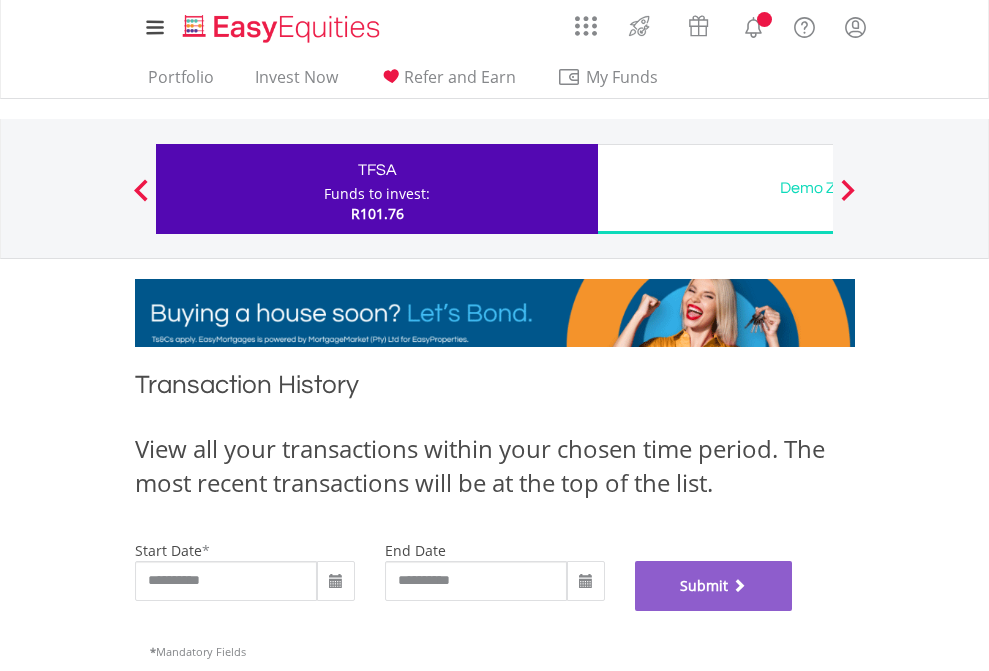 scroll, scrollTop: 811, scrollLeft: 0, axis: vertical 